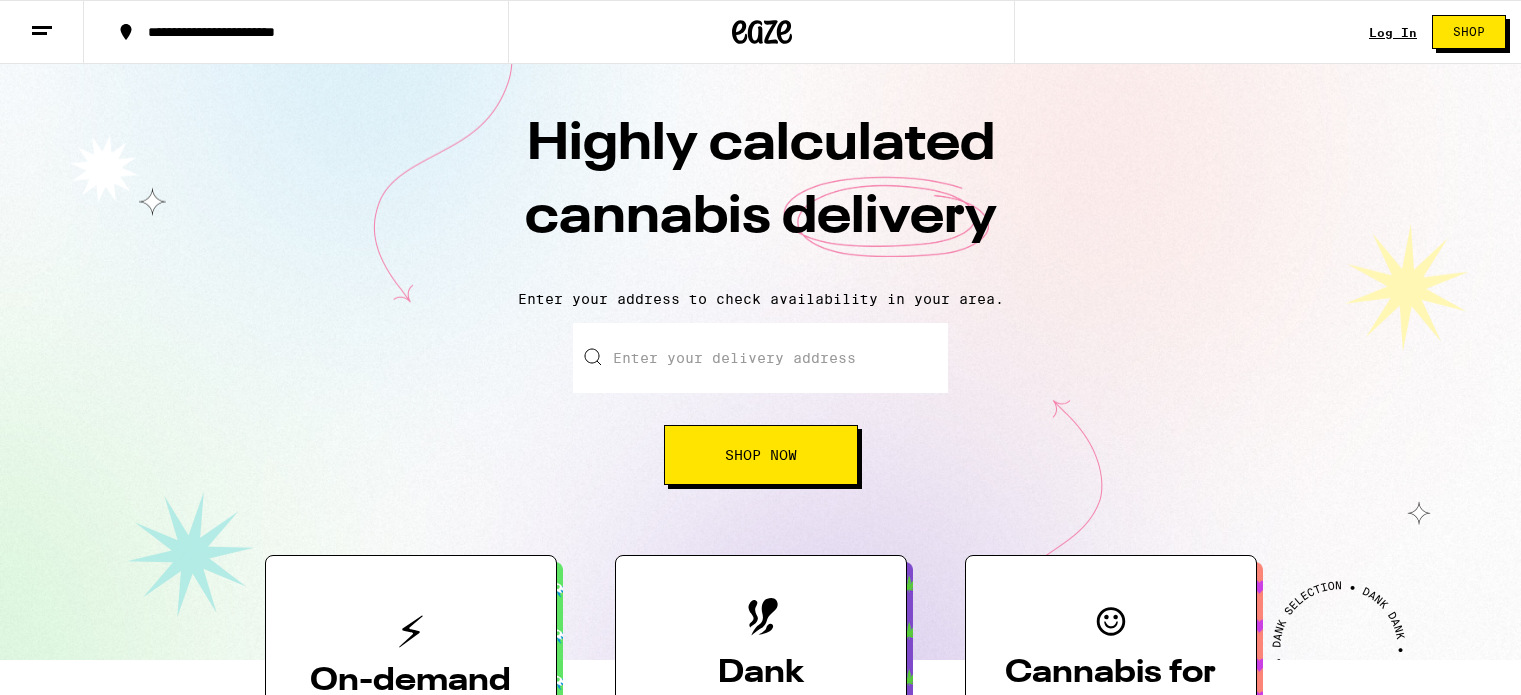 scroll, scrollTop: 0, scrollLeft: 0, axis: both 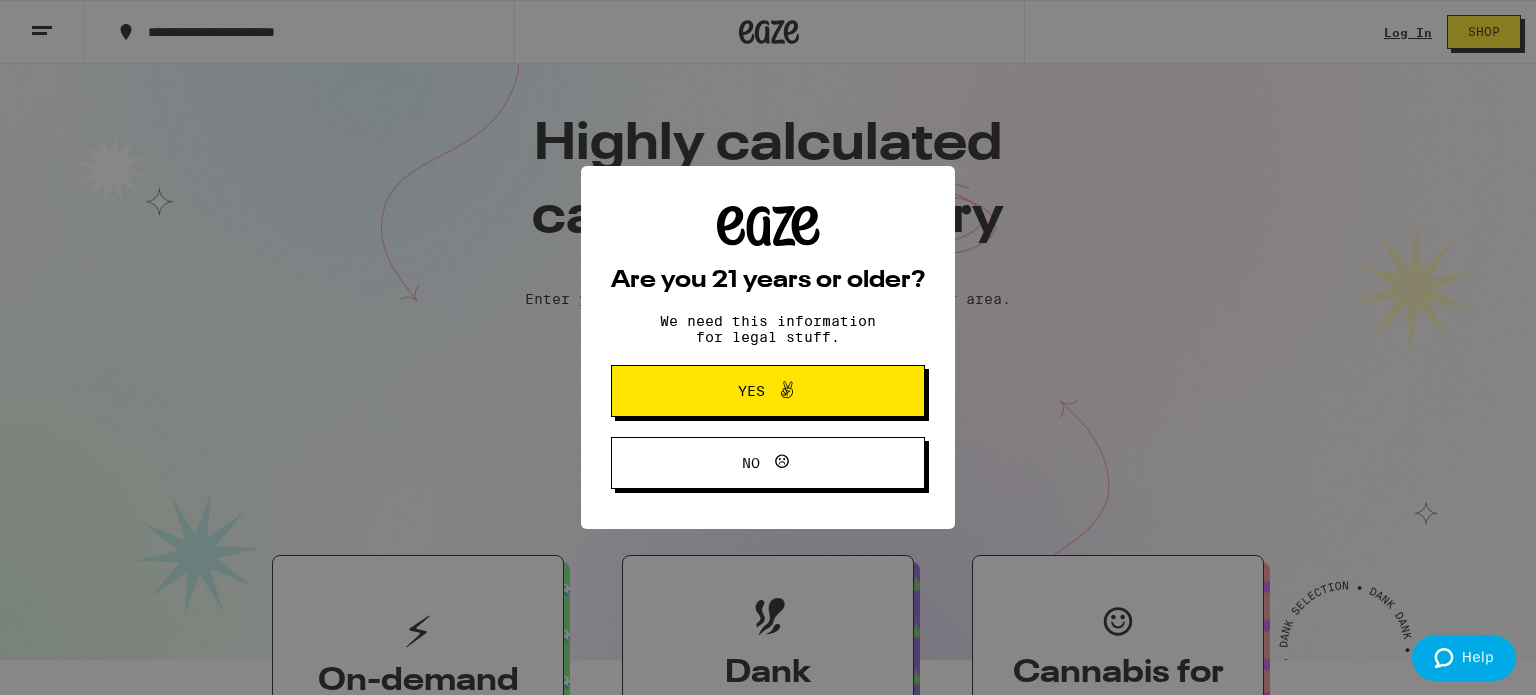 click on "Yes" at bounding box center [768, 391] 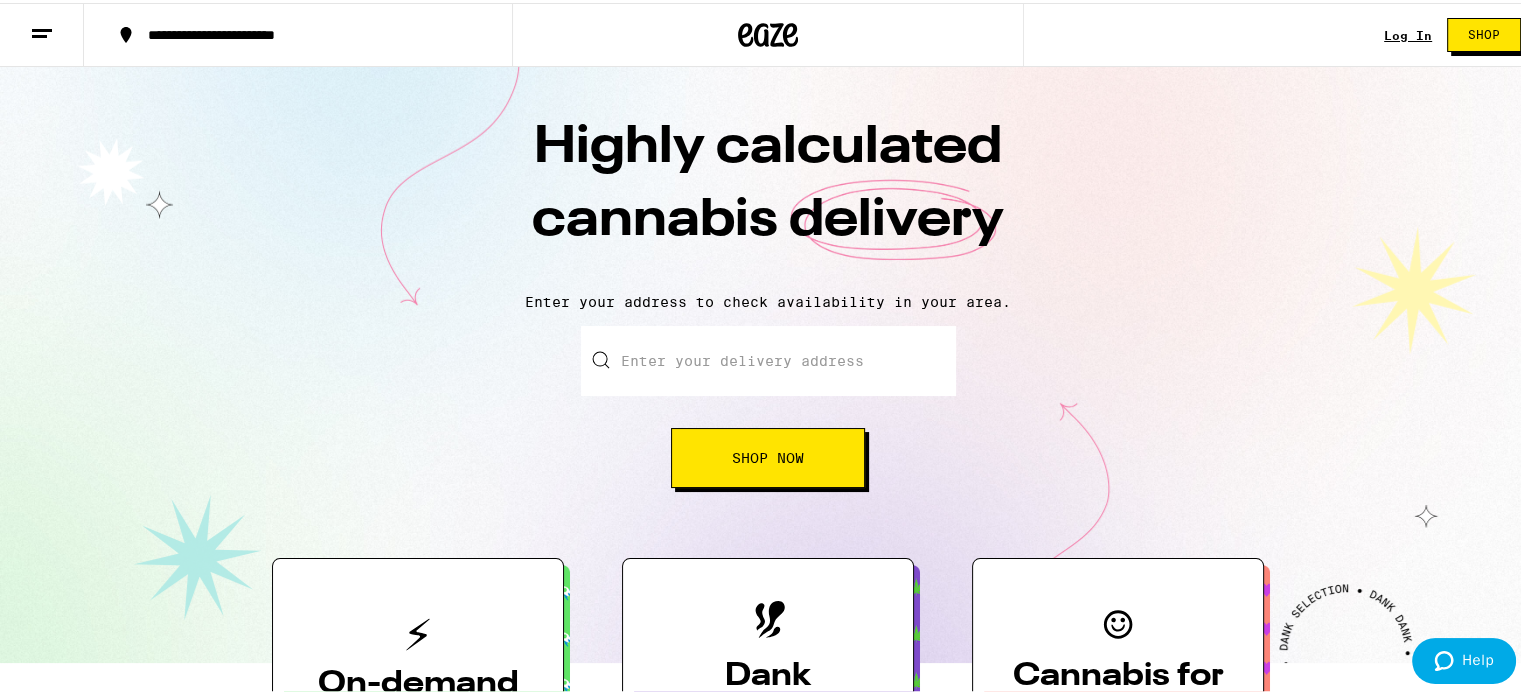 scroll, scrollTop: 0, scrollLeft: 0, axis: both 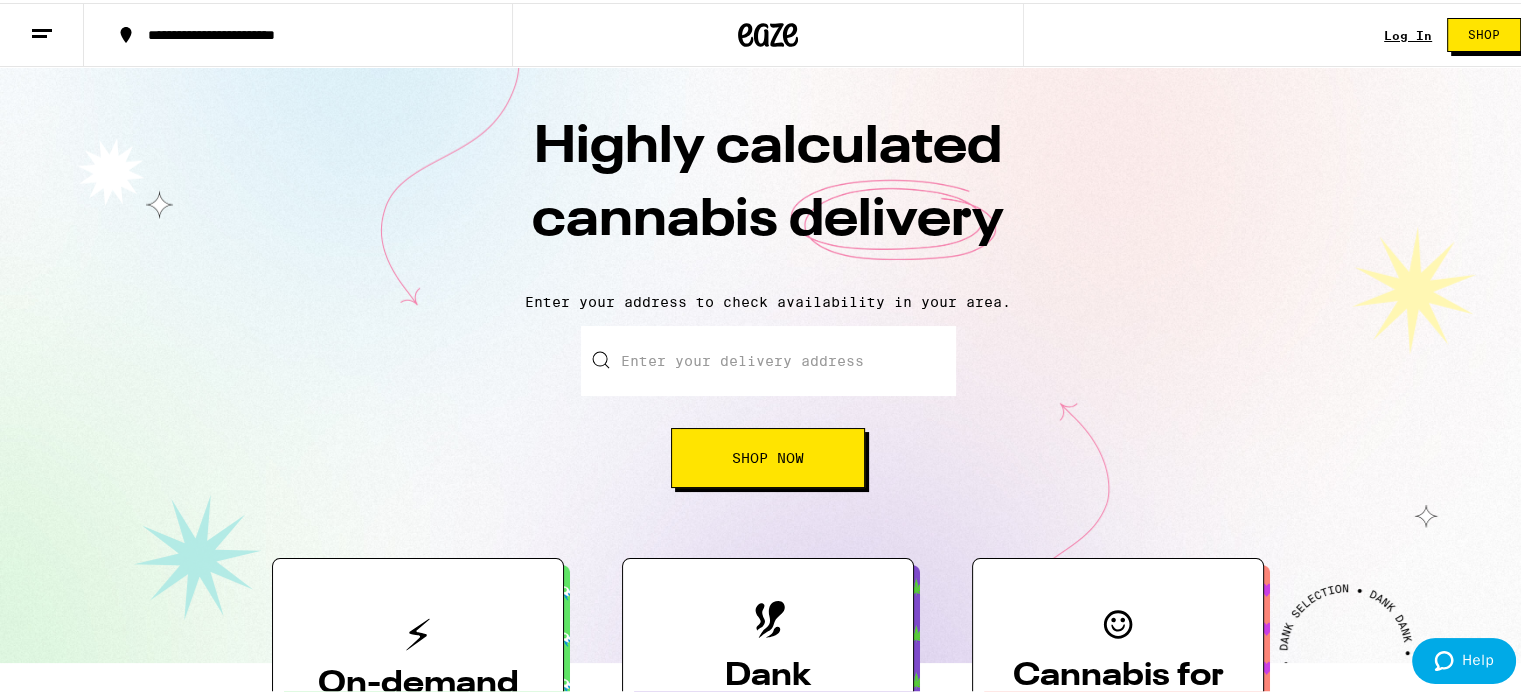 click on "Log In Shop" at bounding box center [1460, 32] 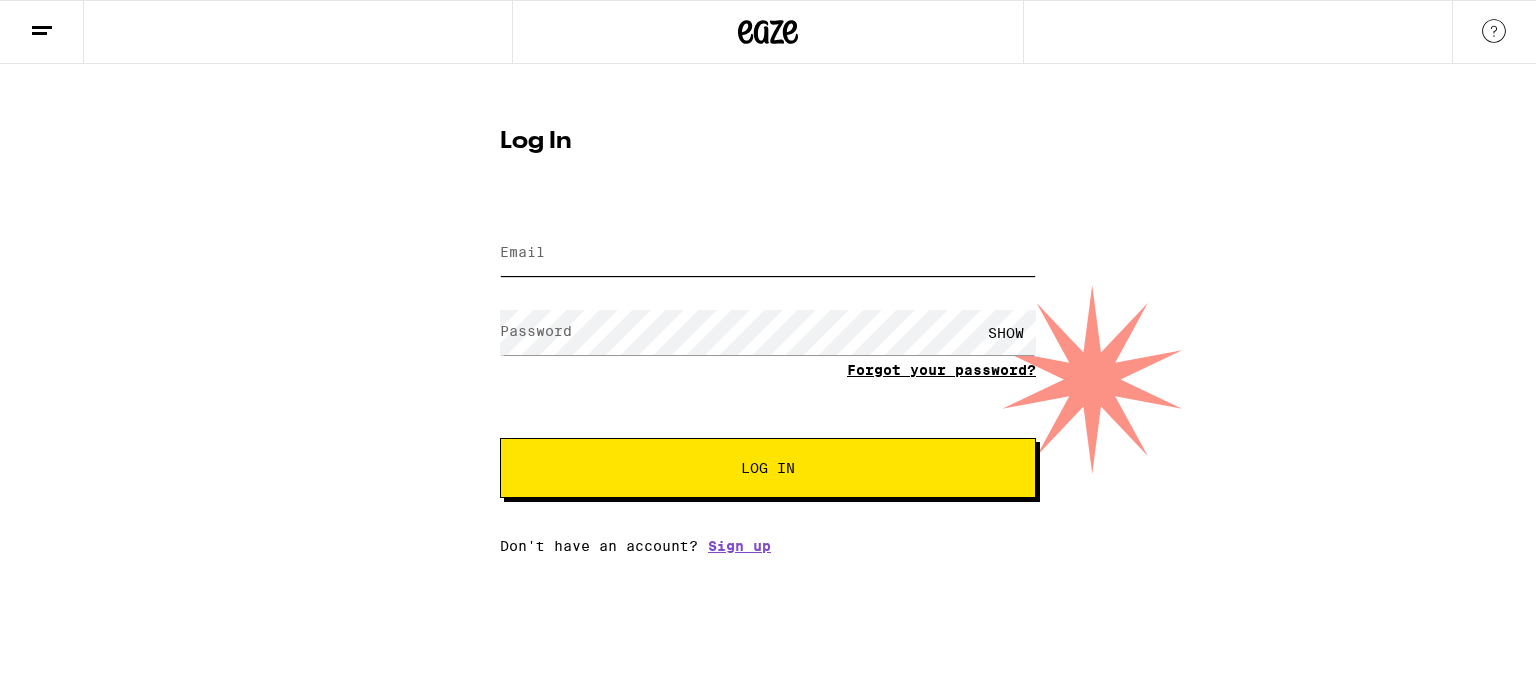 type on "[EMAIL]" 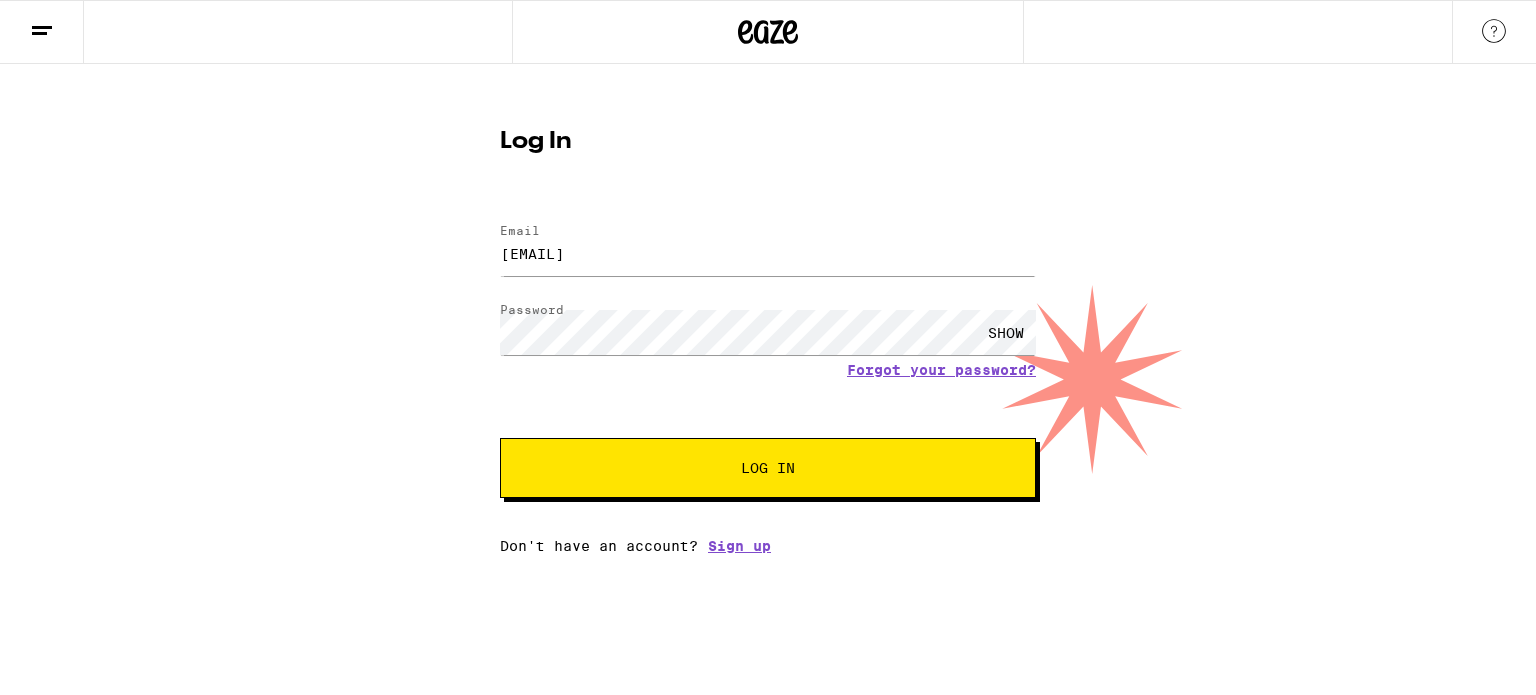 click on "Email Email [EMAIL] Password Password SHOW Forgot your password? Log In Don't have an account? Sign up" at bounding box center (768, 379) 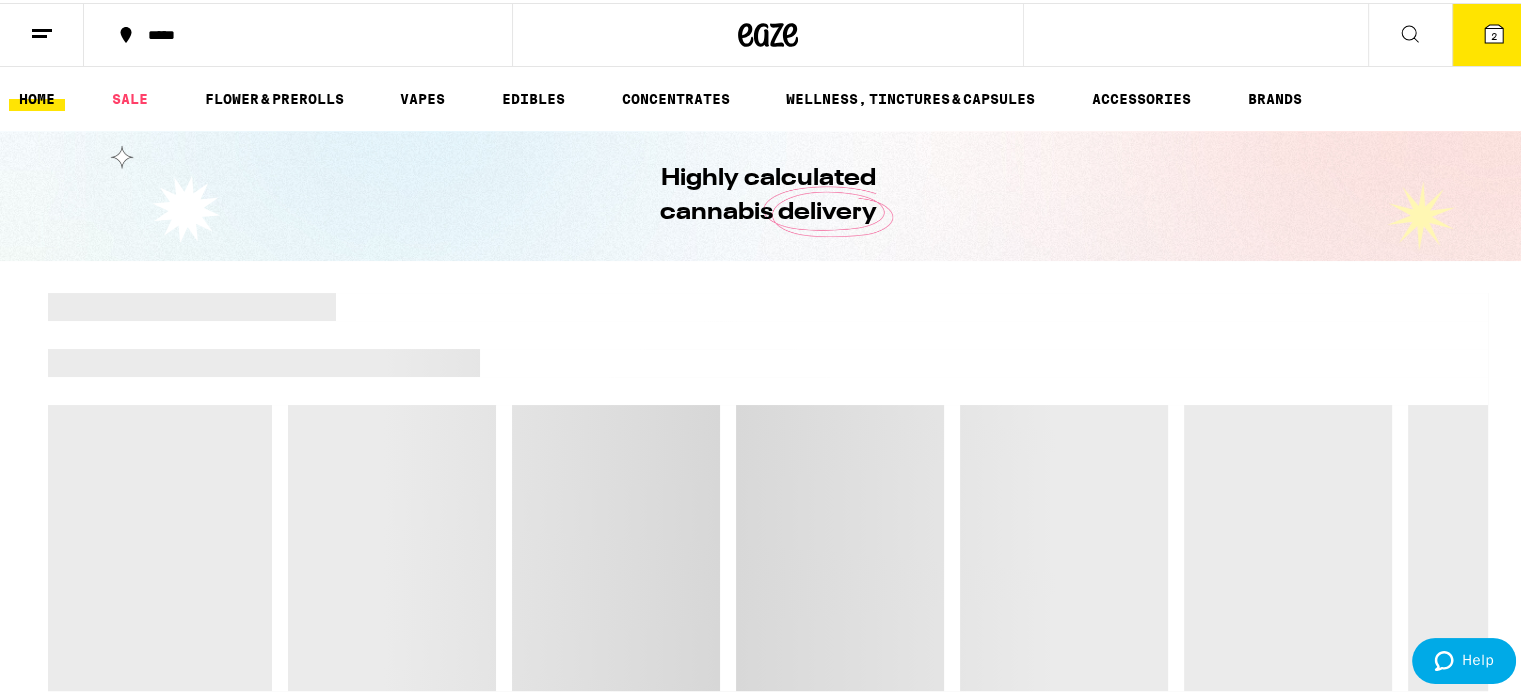 click at bounding box center (42, 32) 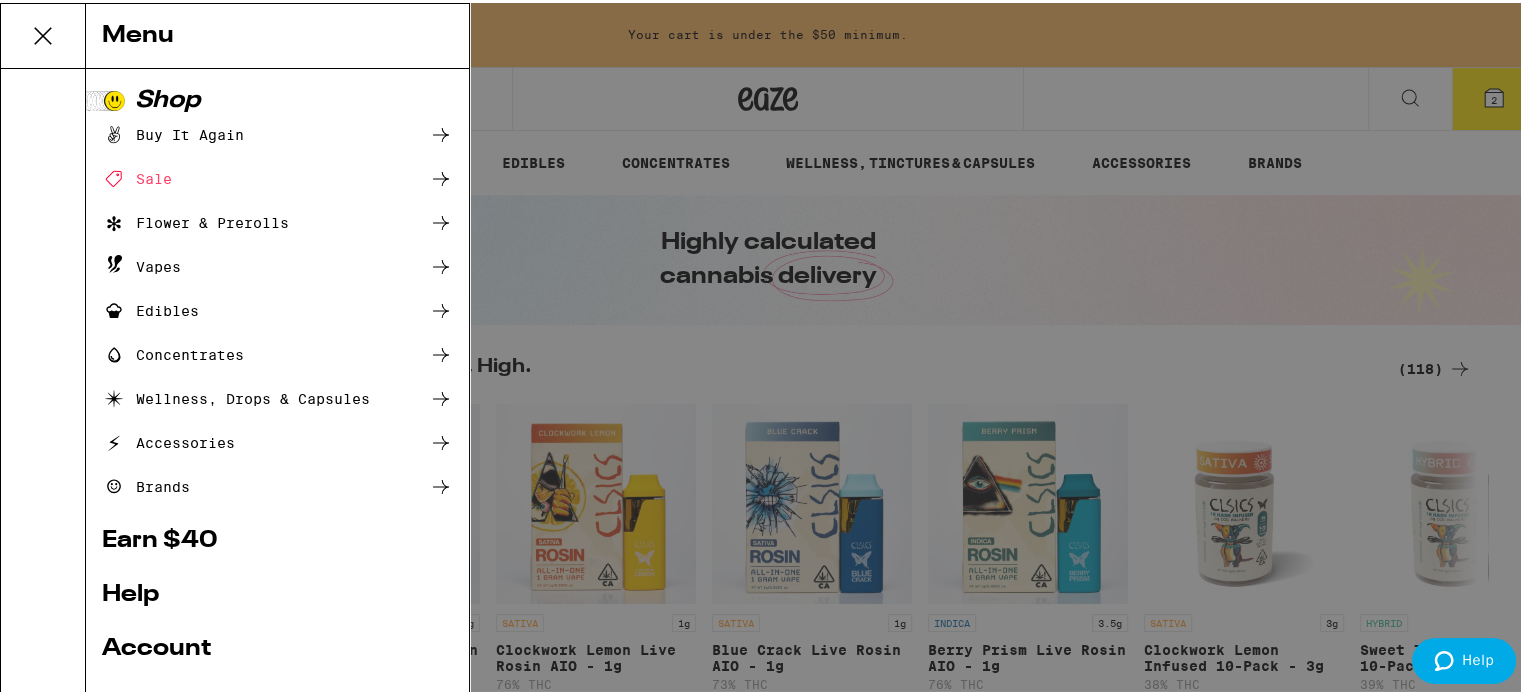 click on "Menu Shop Buy It Again Sale Flower & Prerolls Vapes Edibles Concentrates Wellness, Drops & Capsules Accessories Brands Earn $ 40 Help Account Logout Blog v  19.43.1" at bounding box center (768, 347) 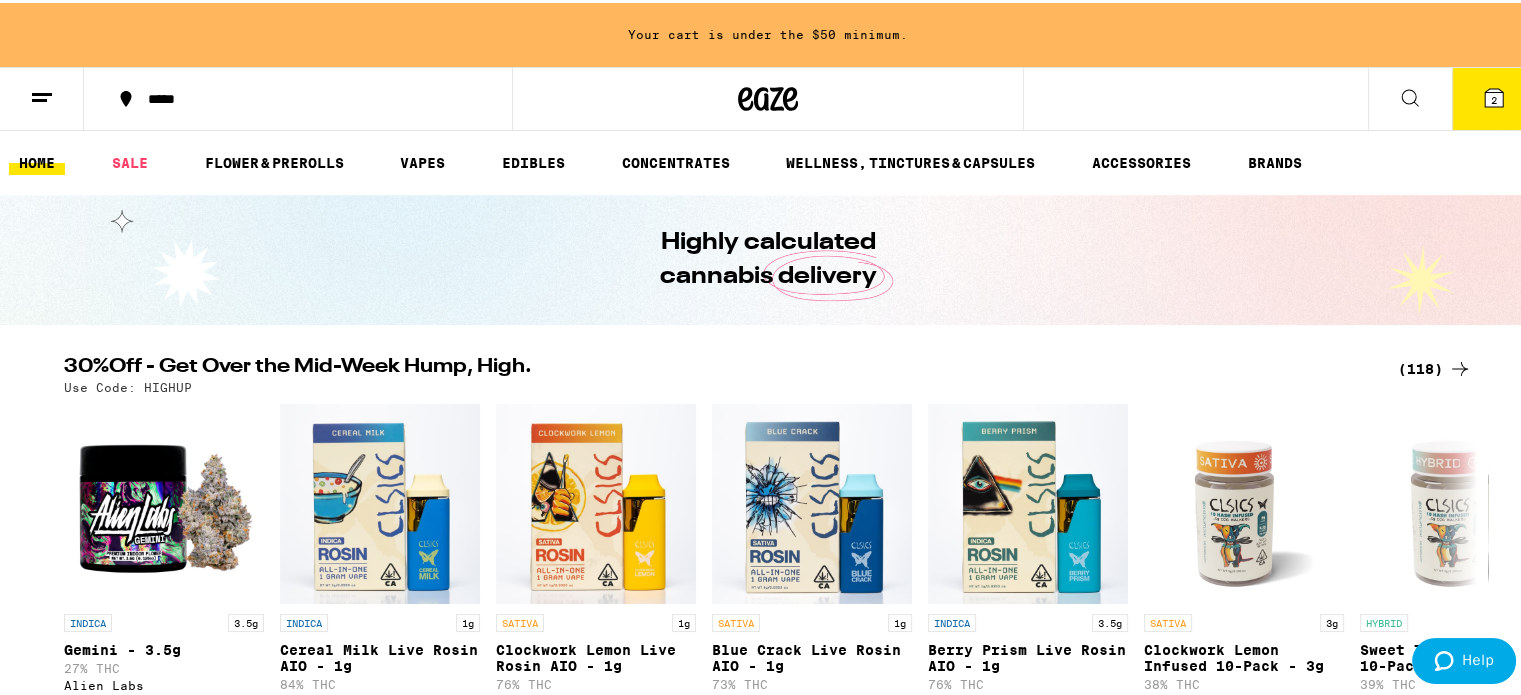 scroll, scrollTop: 0, scrollLeft: 0, axis: both 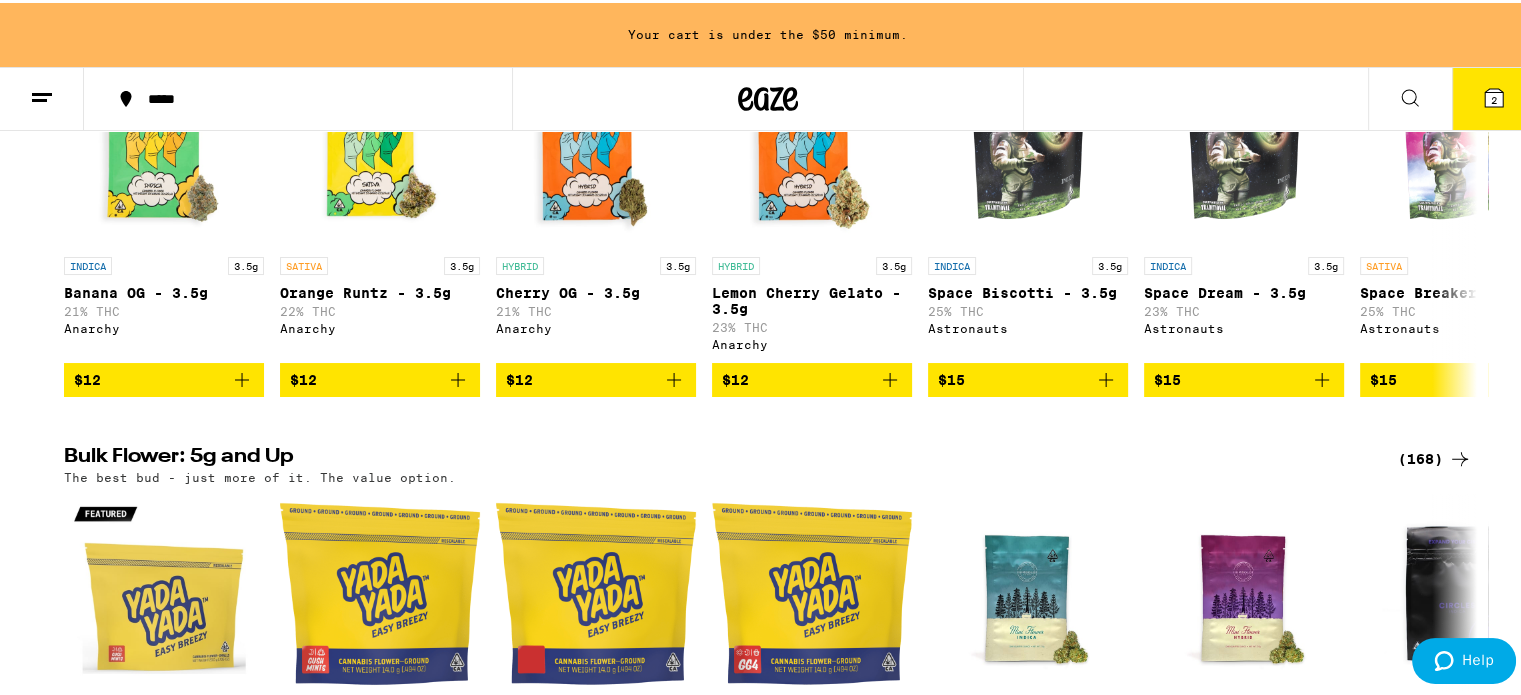 click on "2" at bounding box center [1494, 96] 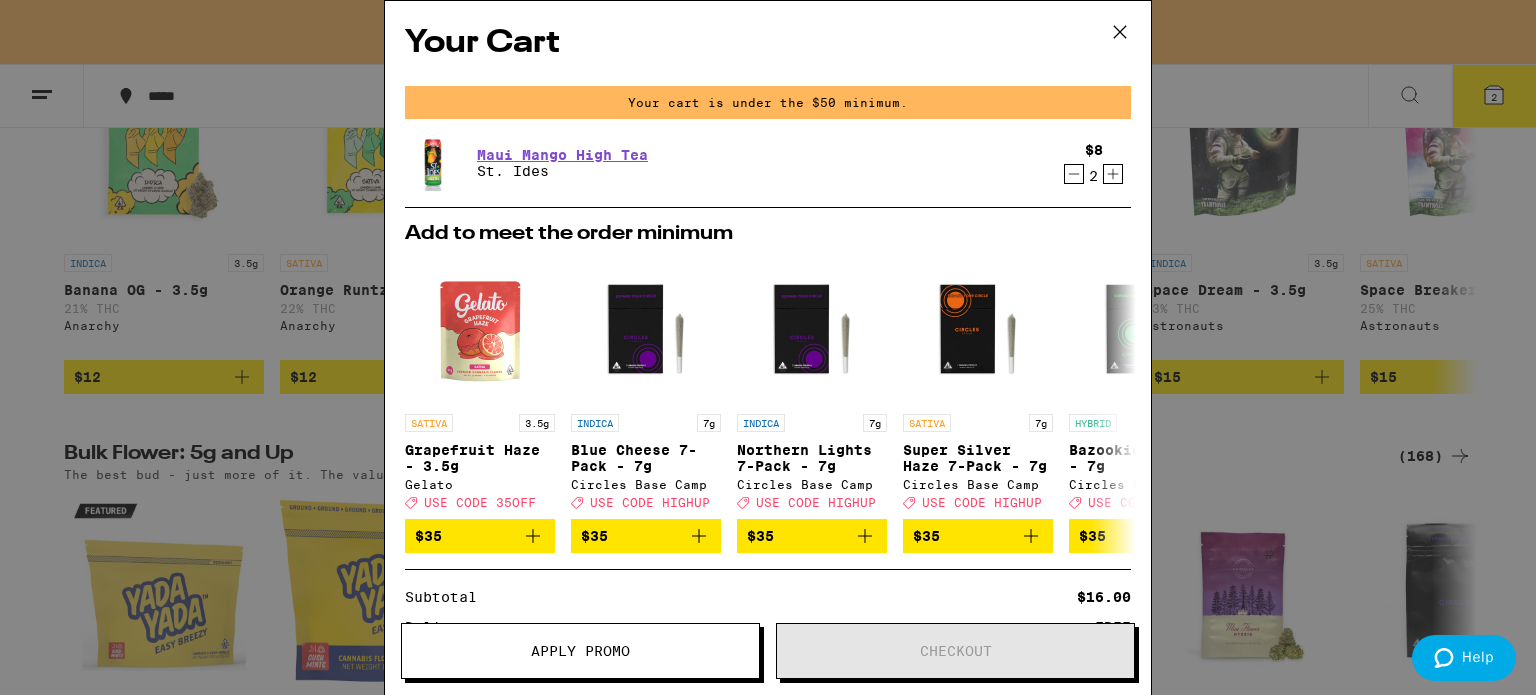click 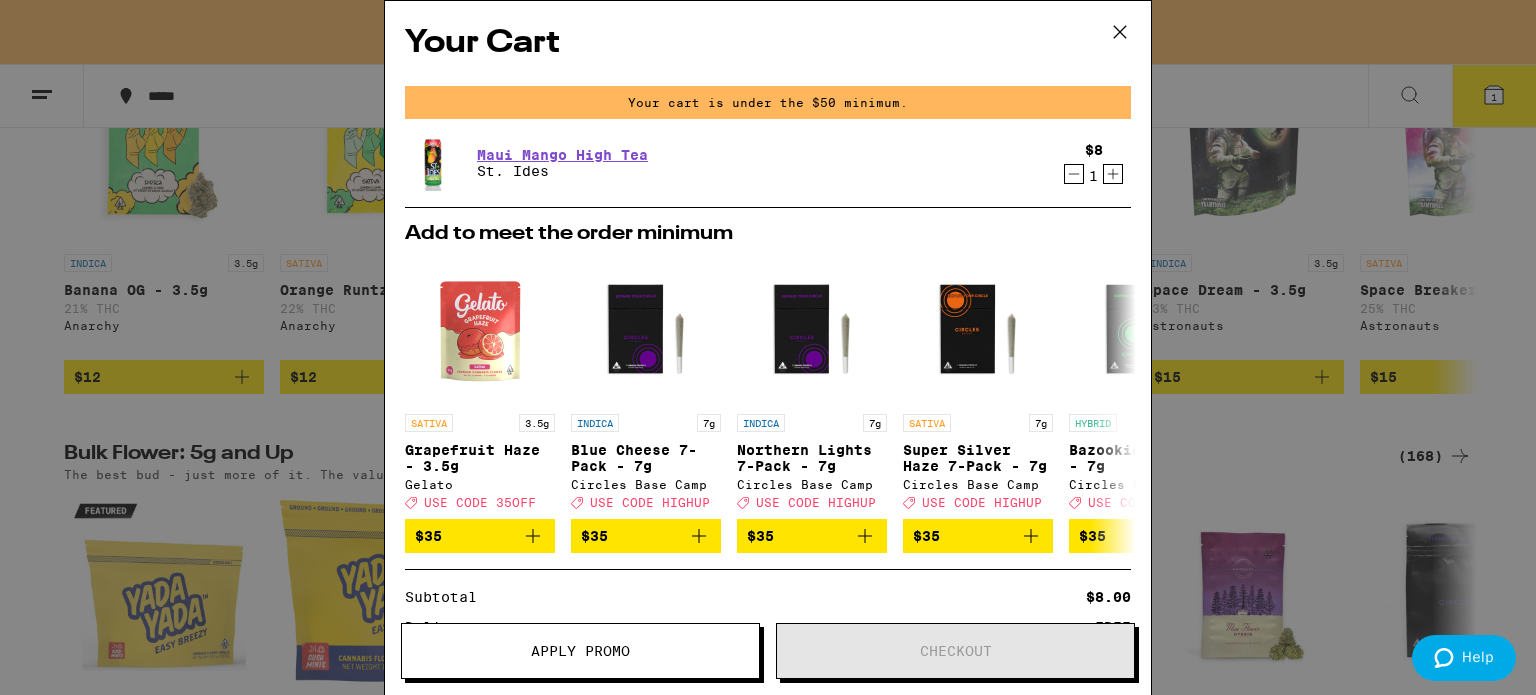 click 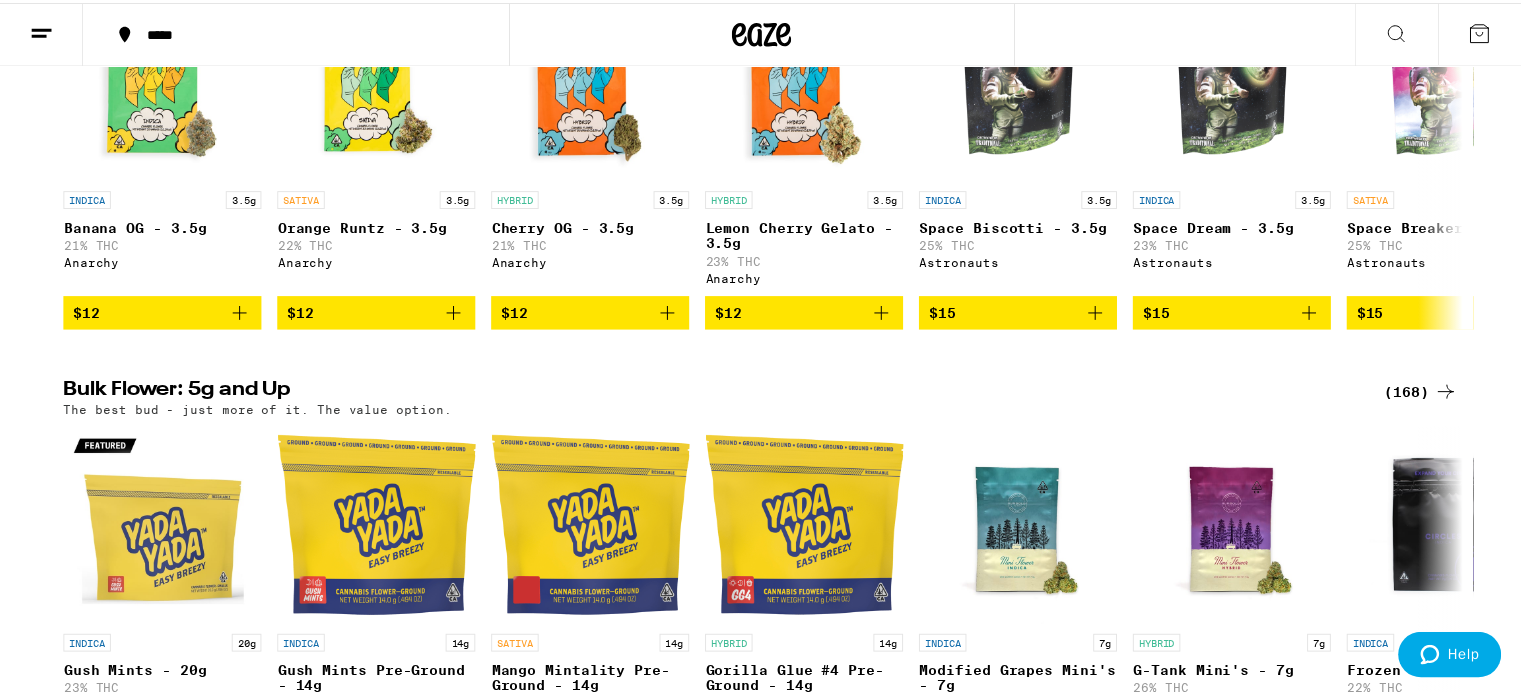 scroll, scrollTop: 1220, scrollLeft: 0, axis: vertical 